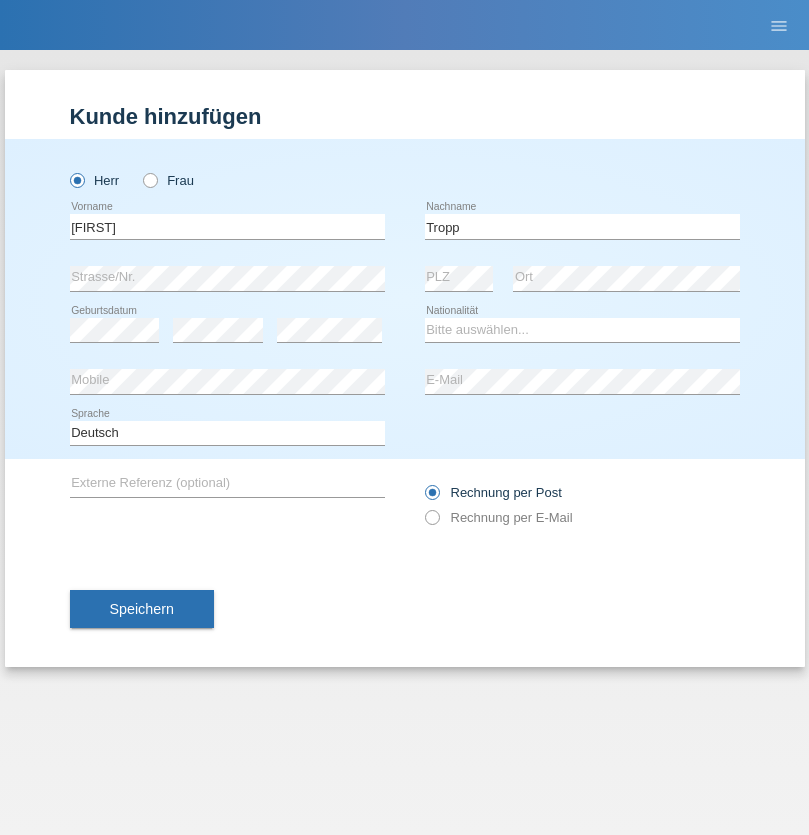 scroll, scrollTop: 0, scrollLeft: 0, axis: both 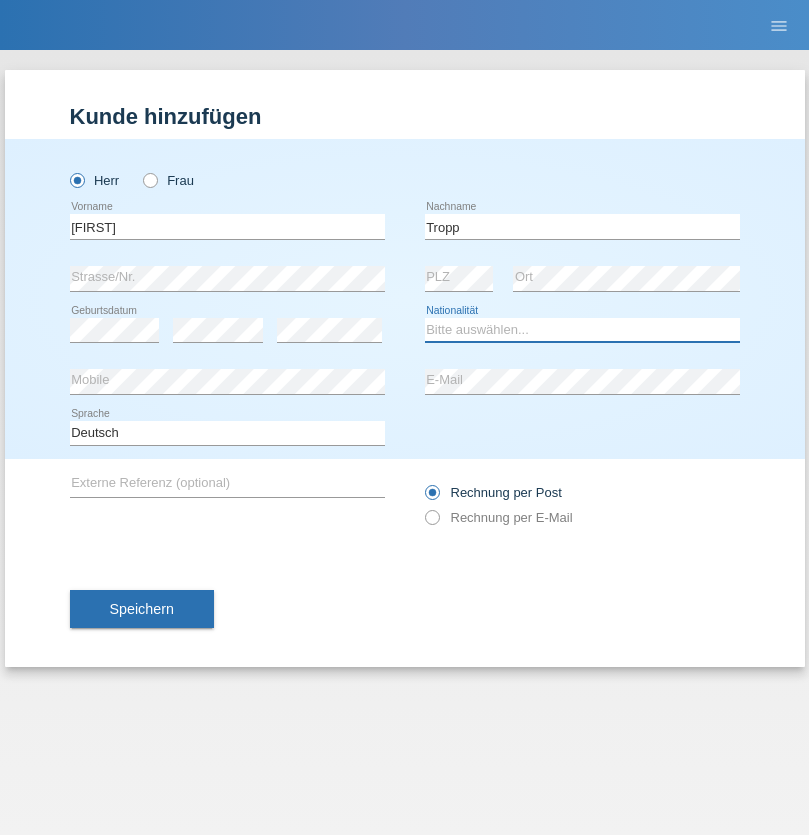 select on "SK" 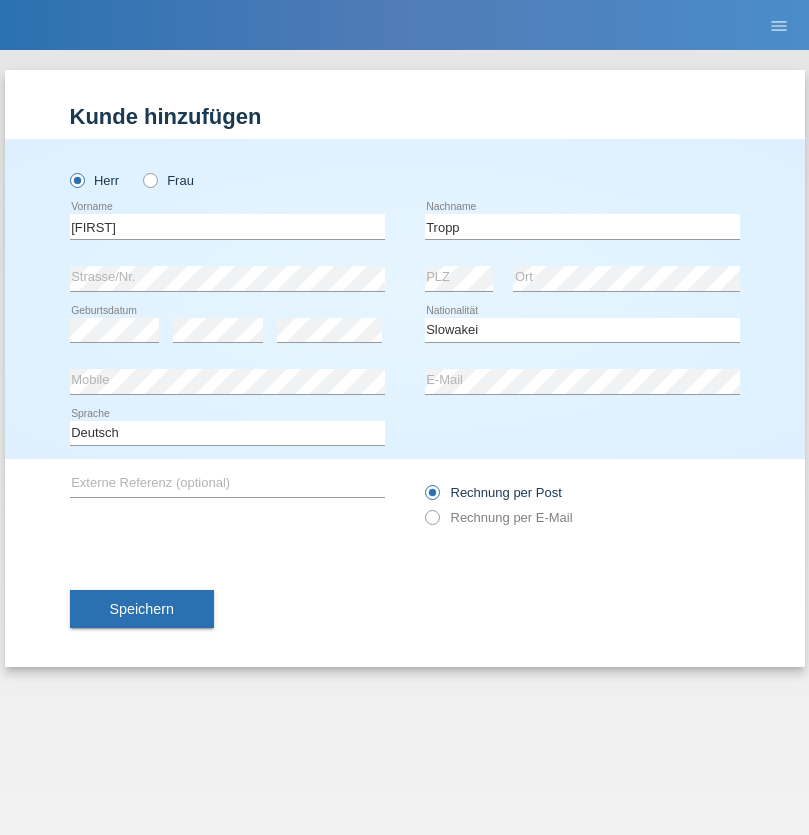 select on "C" 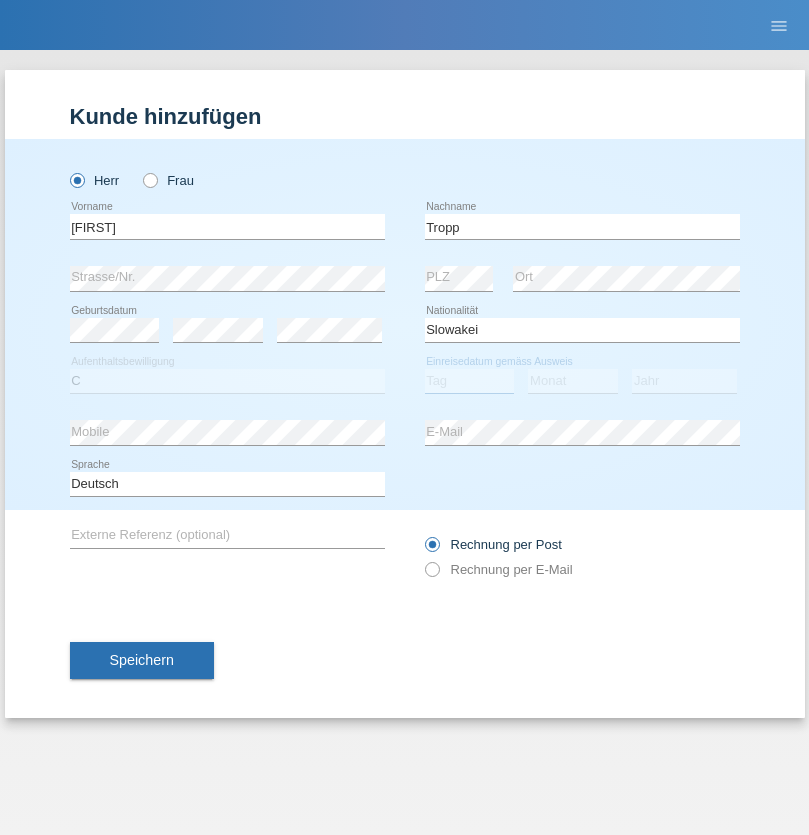 select on "07" 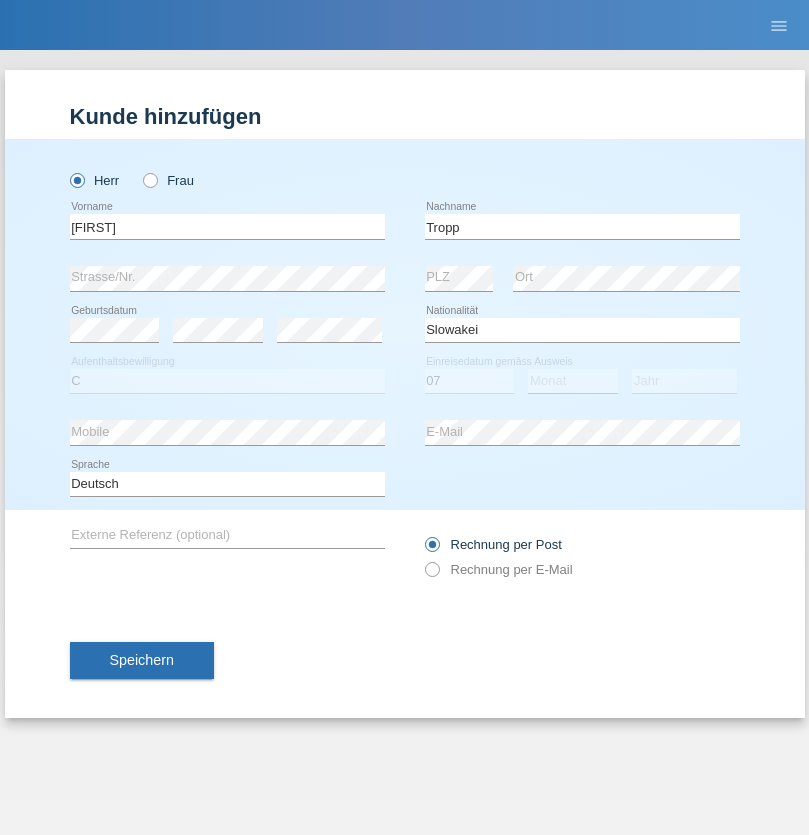 select on "08" 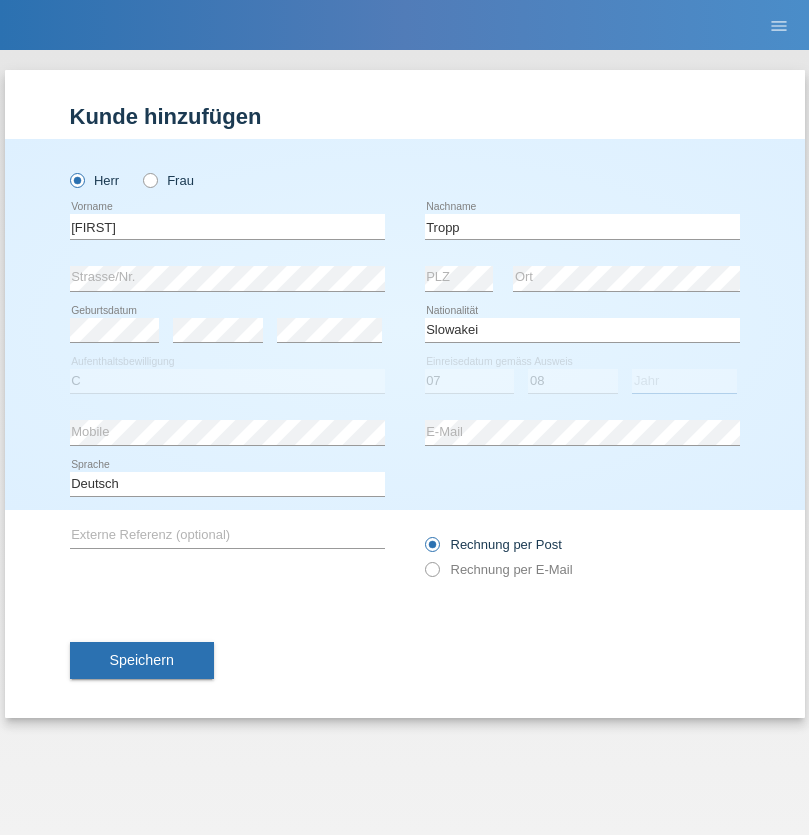 select on "2021" 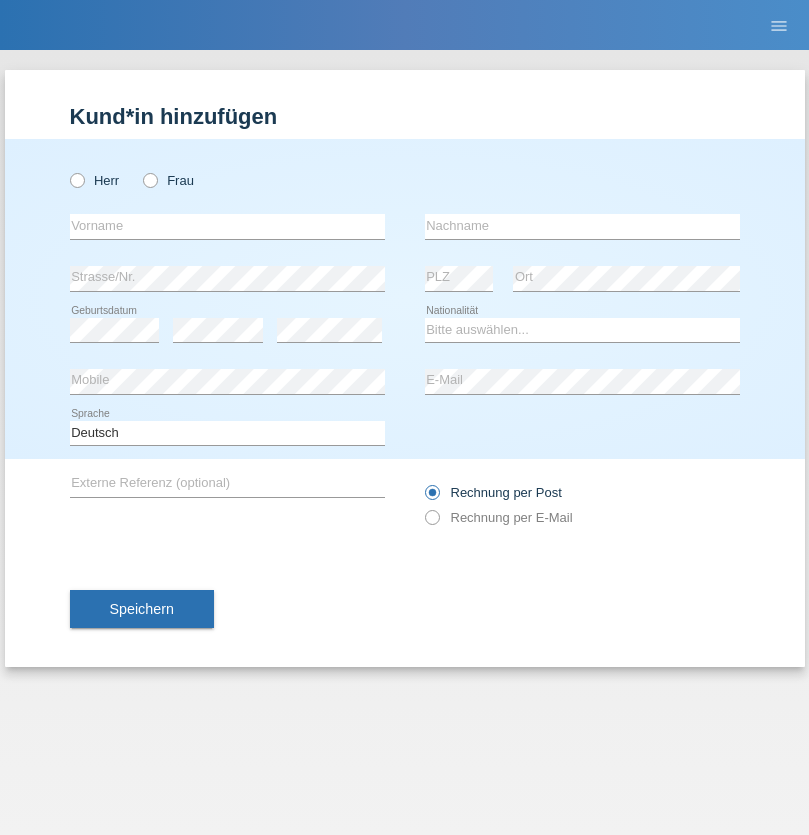 scroll, scrollTop: 0, scrollLeft: 0, axis: both 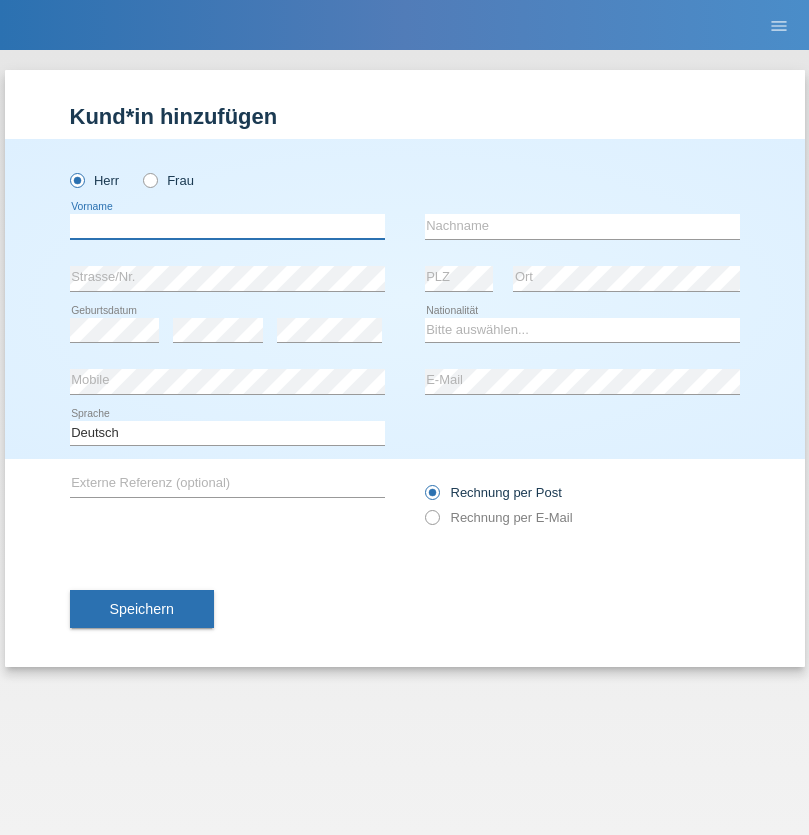 click at bounding box center [227, 226] 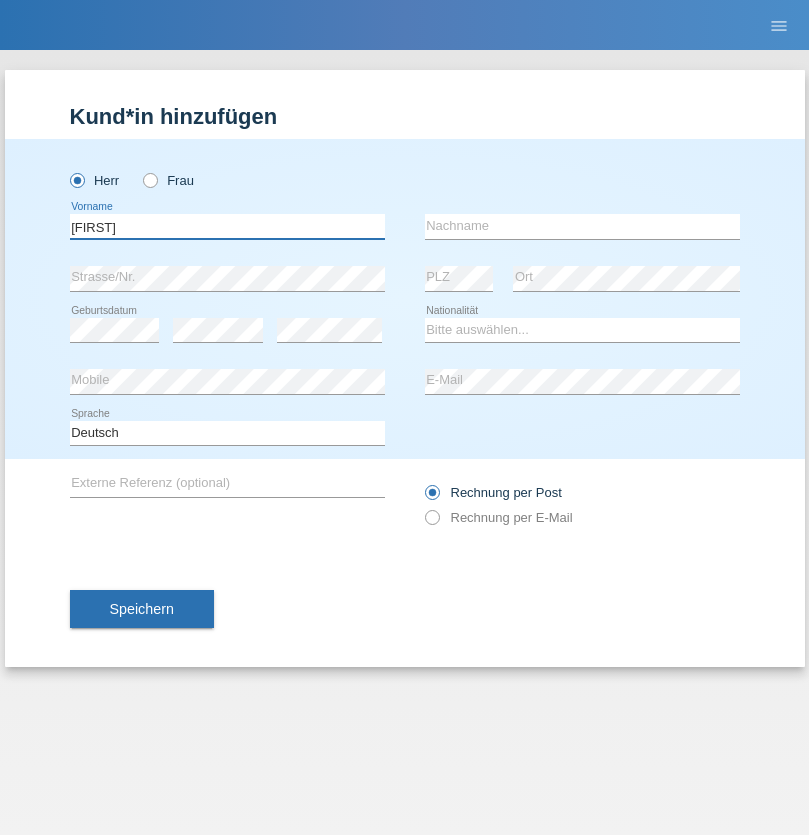 type on "[FIRST]" 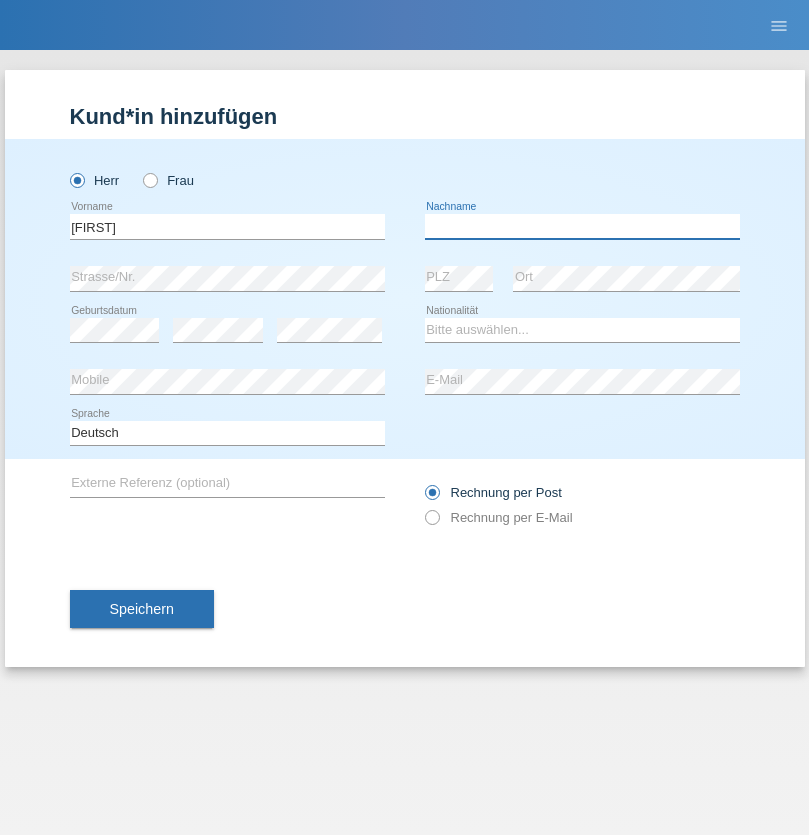 click at bounding box center (582, 226) 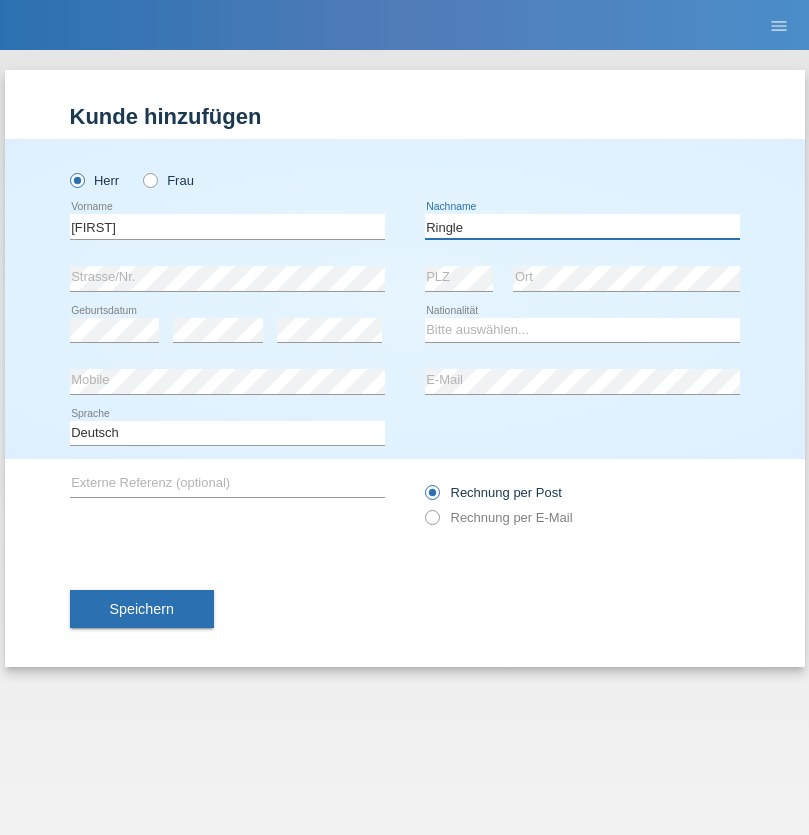 type on "Ringle" 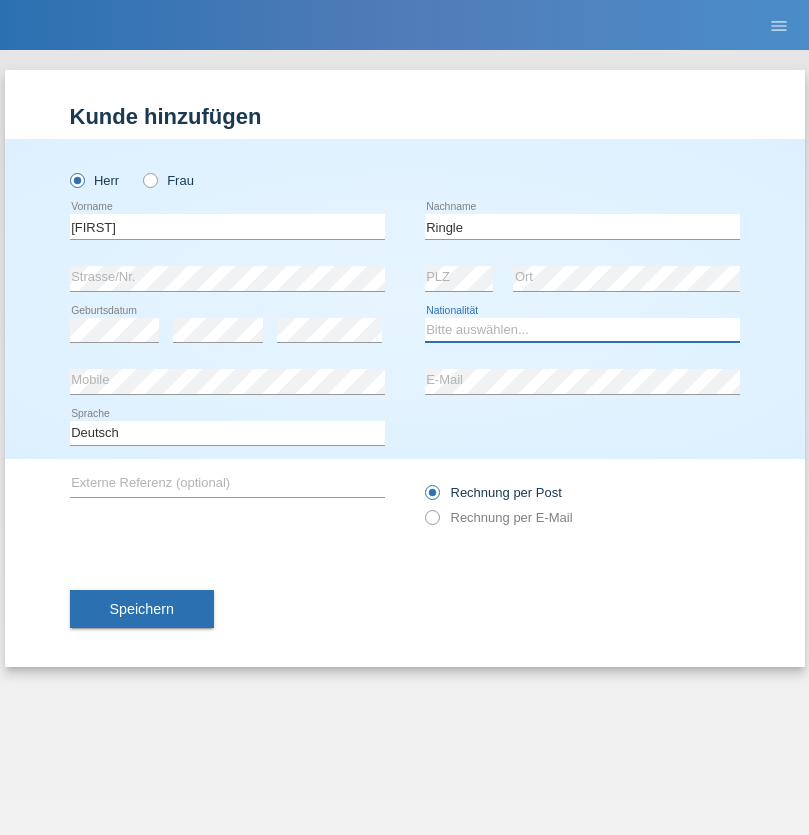 select on "DE" 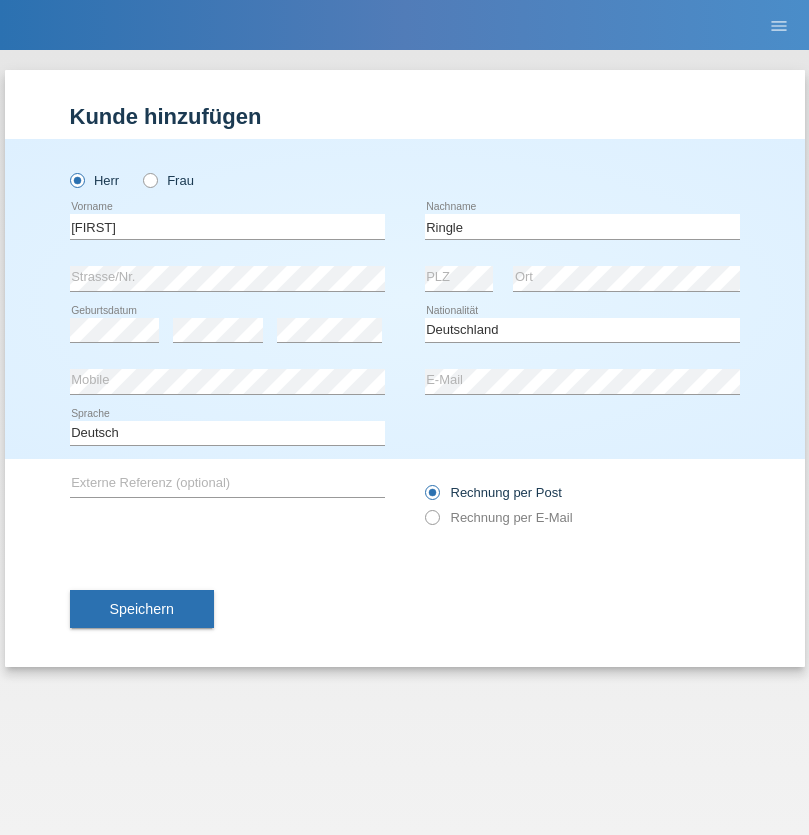 select on "C" 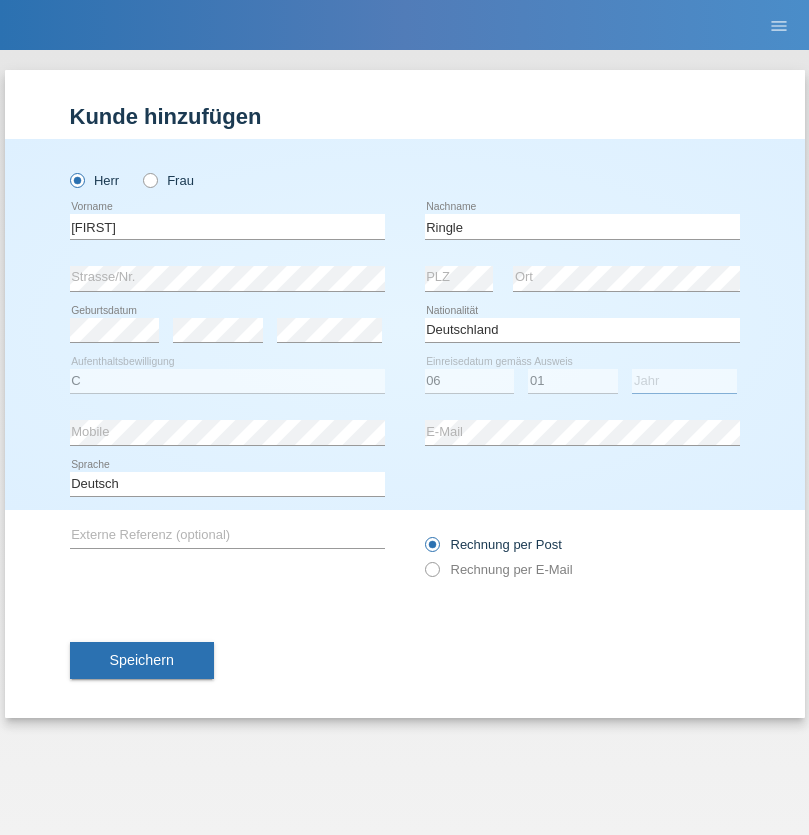 select on "2021" 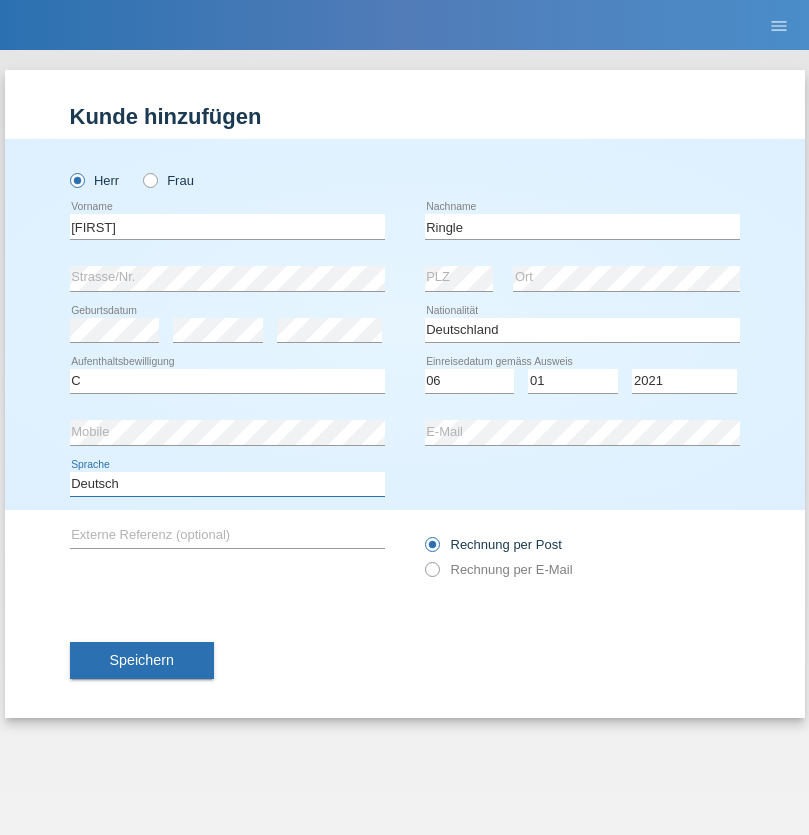 select on "en" 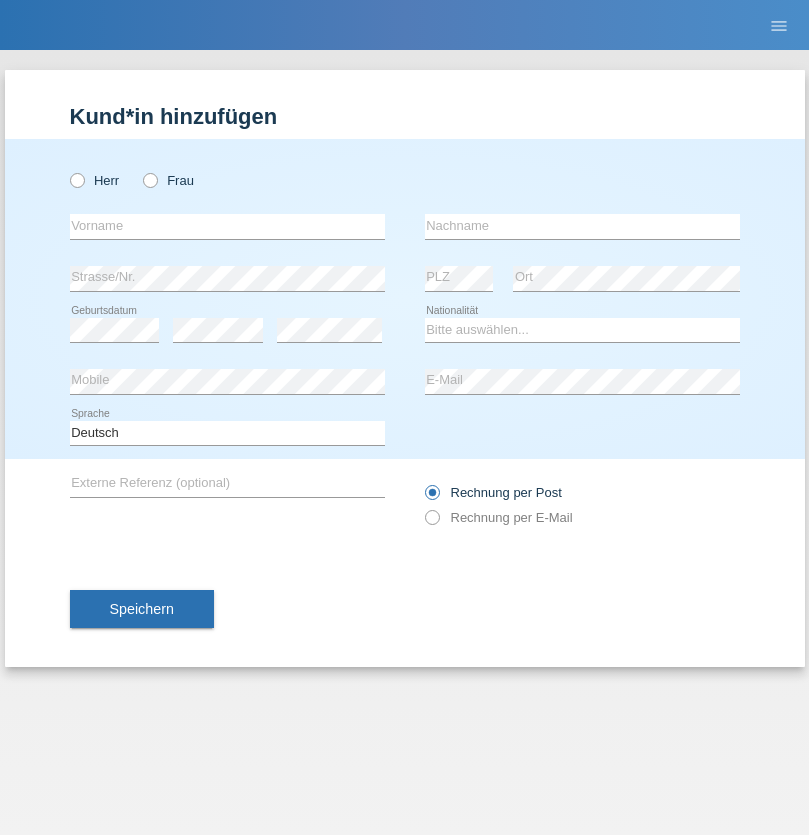 scroll, scrollTop: 0, scrollLeft: 0, axis: both 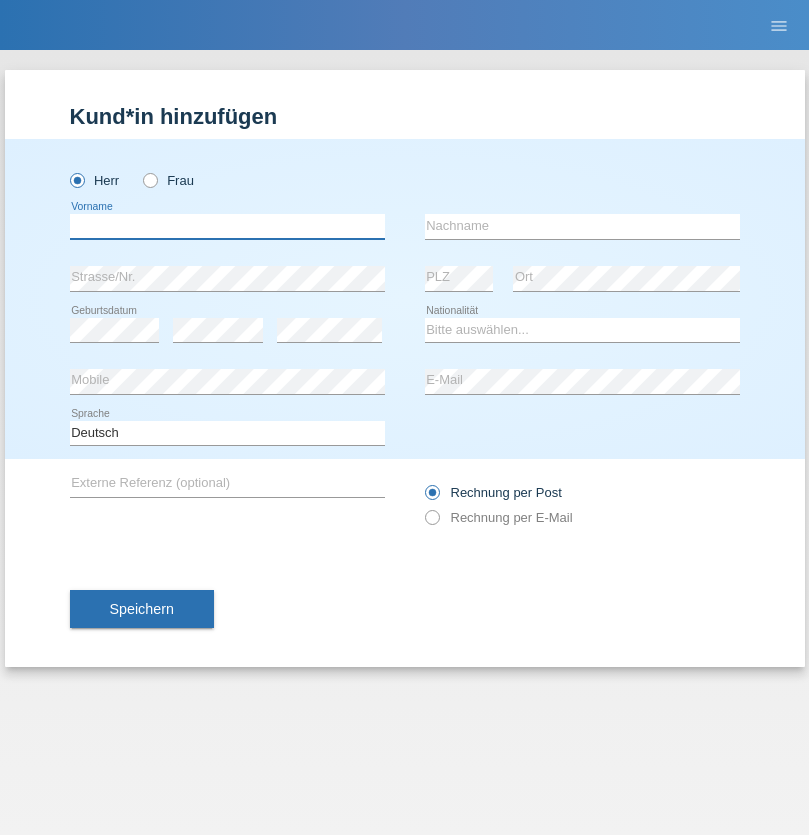 click at bounding box center (227, 226) 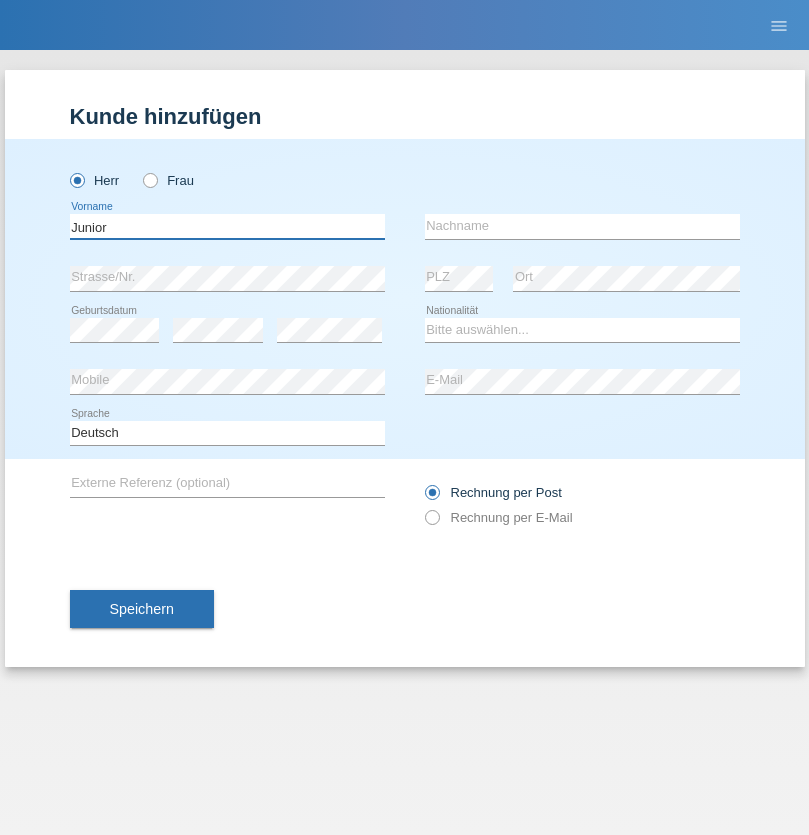 type on "Junior" 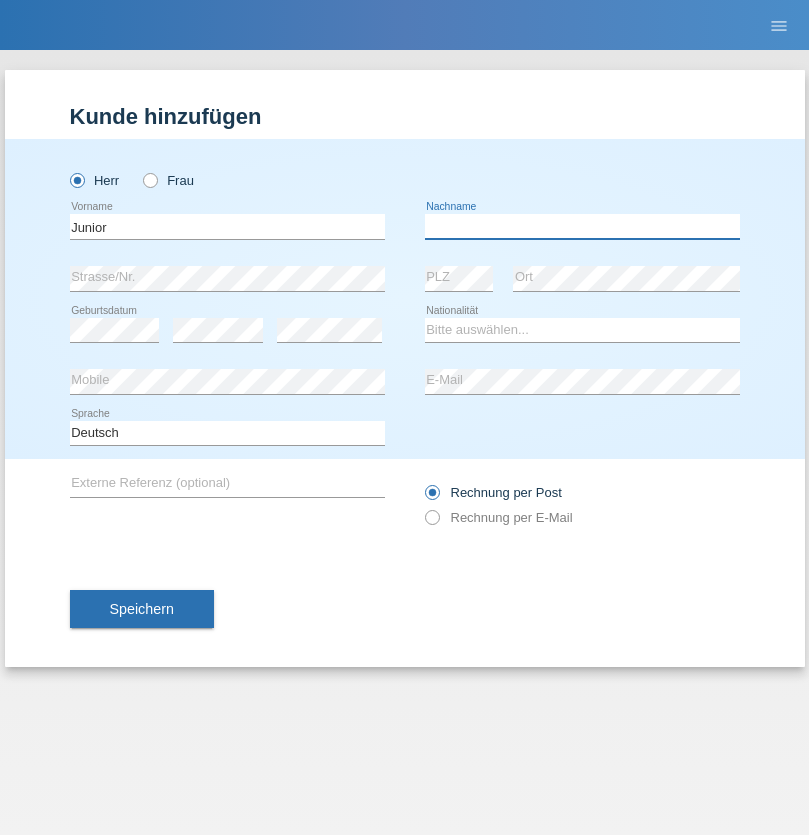 click at bounding box center (582, 226) 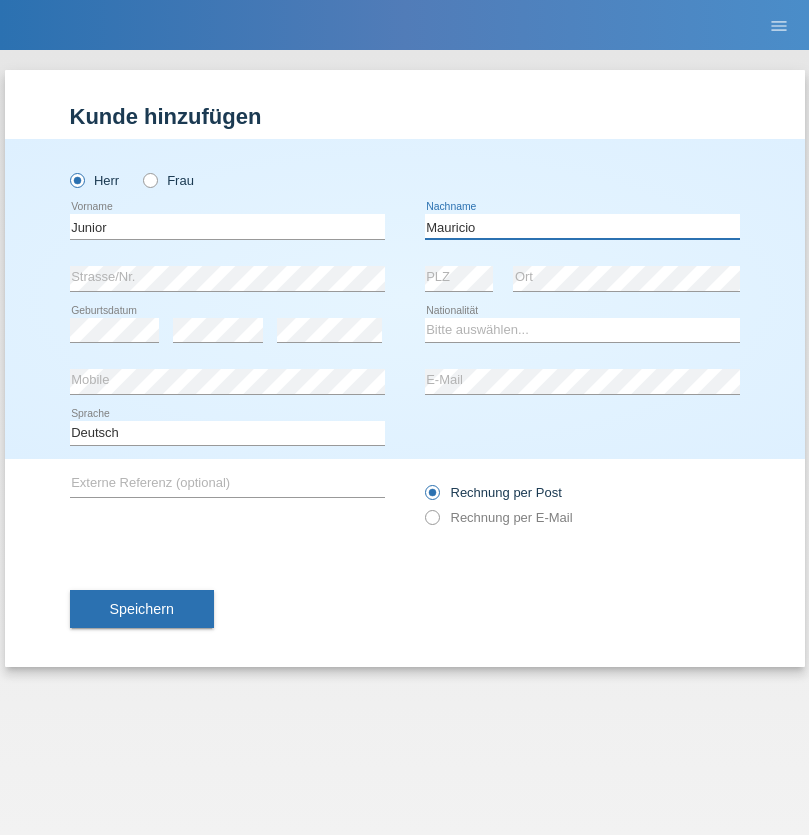 type on "Mauricio" 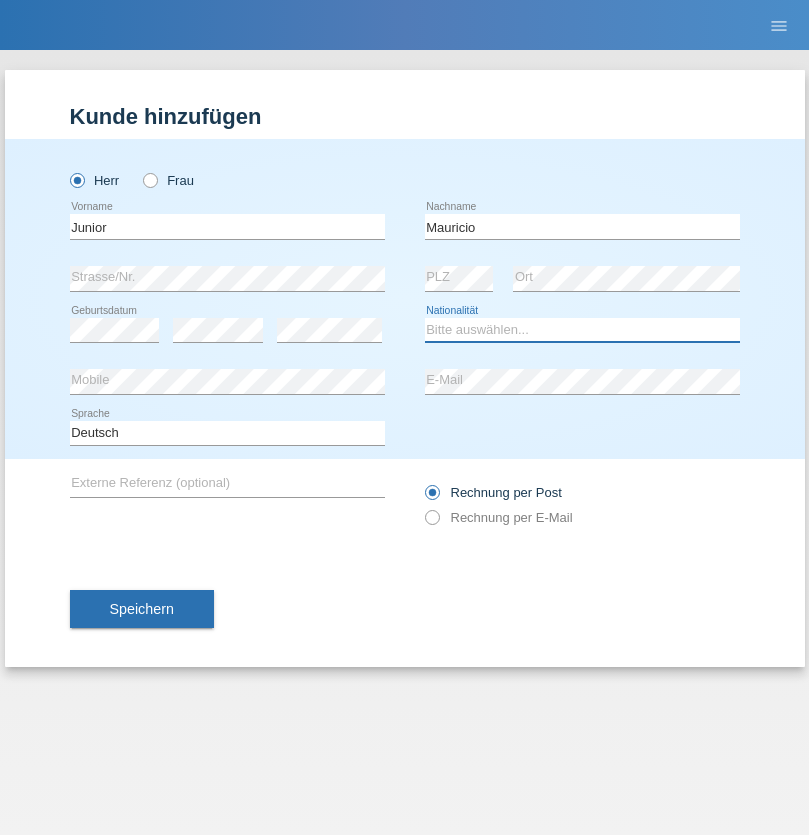 select on "CH" 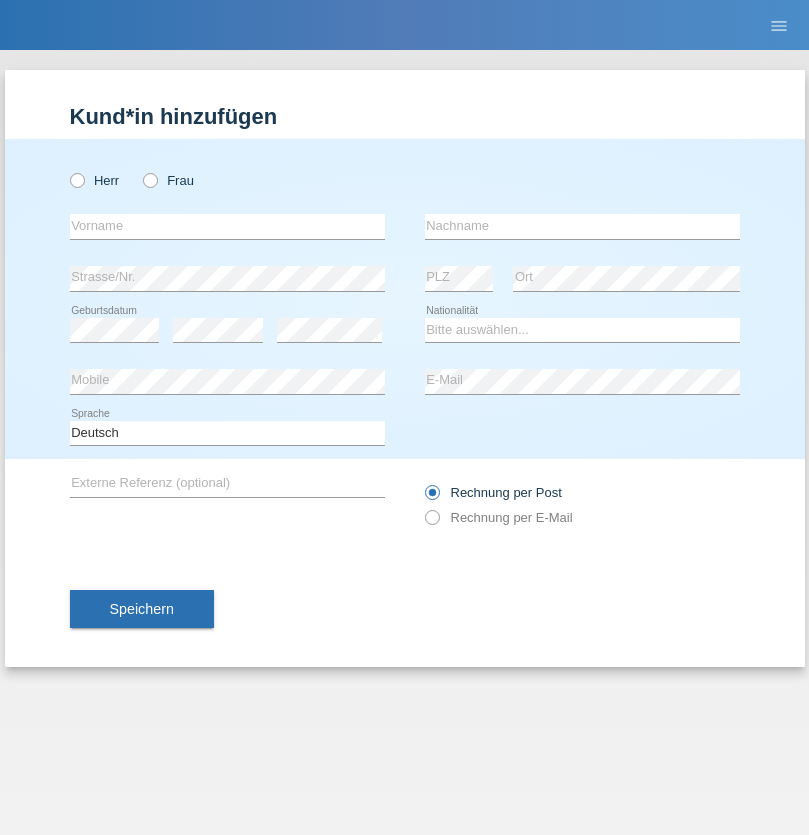 scroll, scrollTop: 0, scrollLeft: 0, axis: both 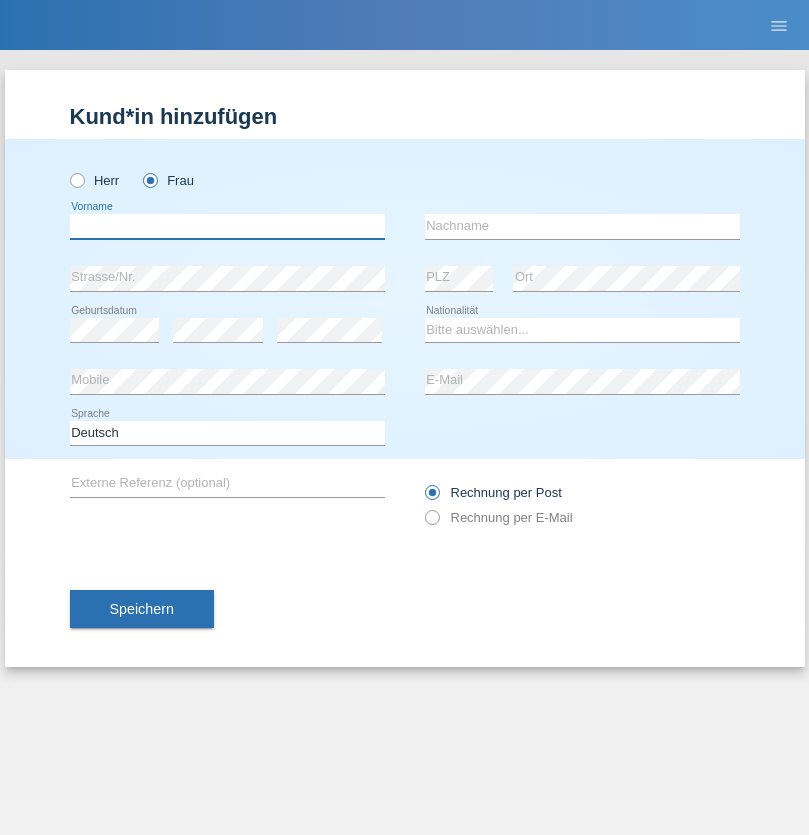 click at bounding box center [227, 226] 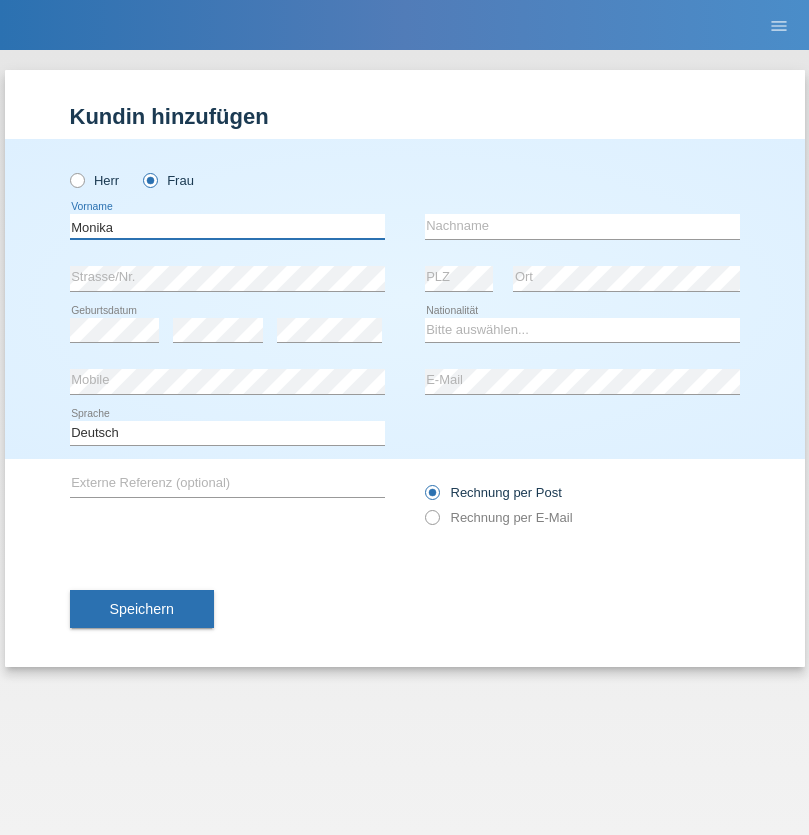 type on "Monika" 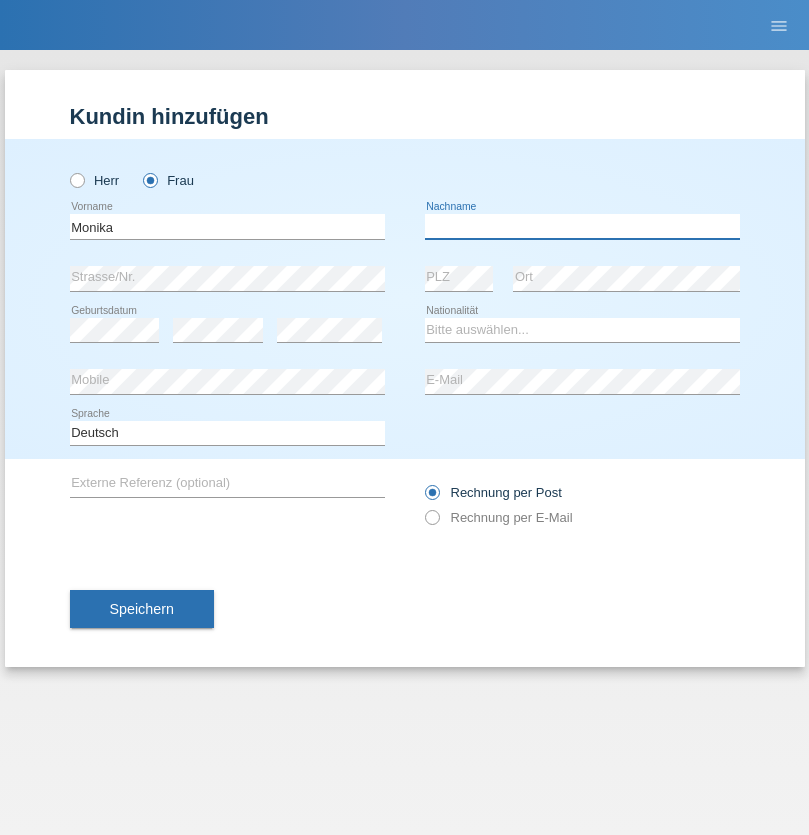 click at bounding box center [582, 226] 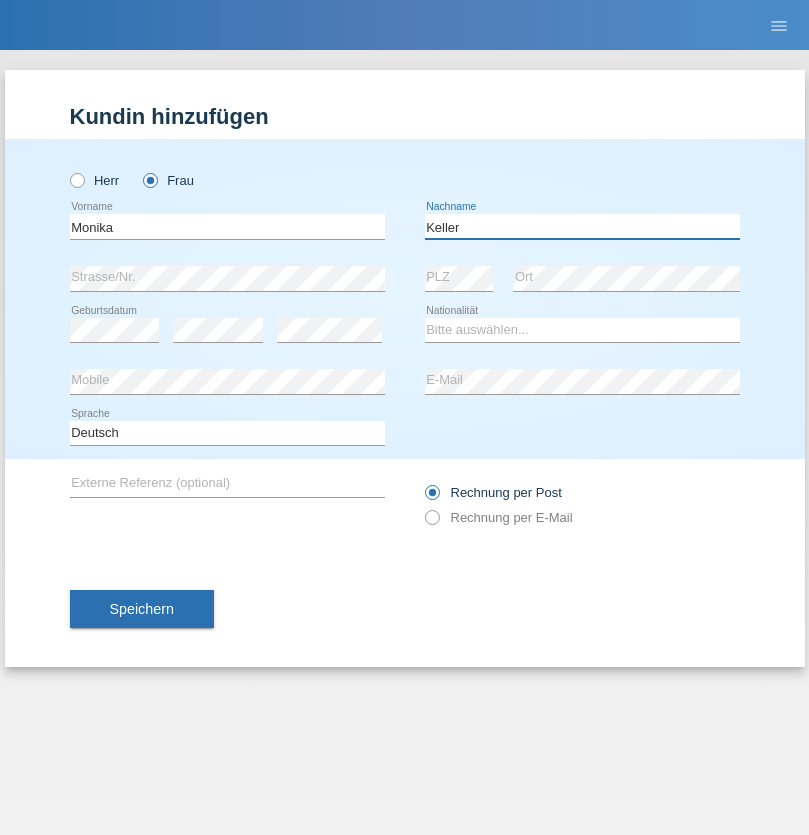 type on "Keller" 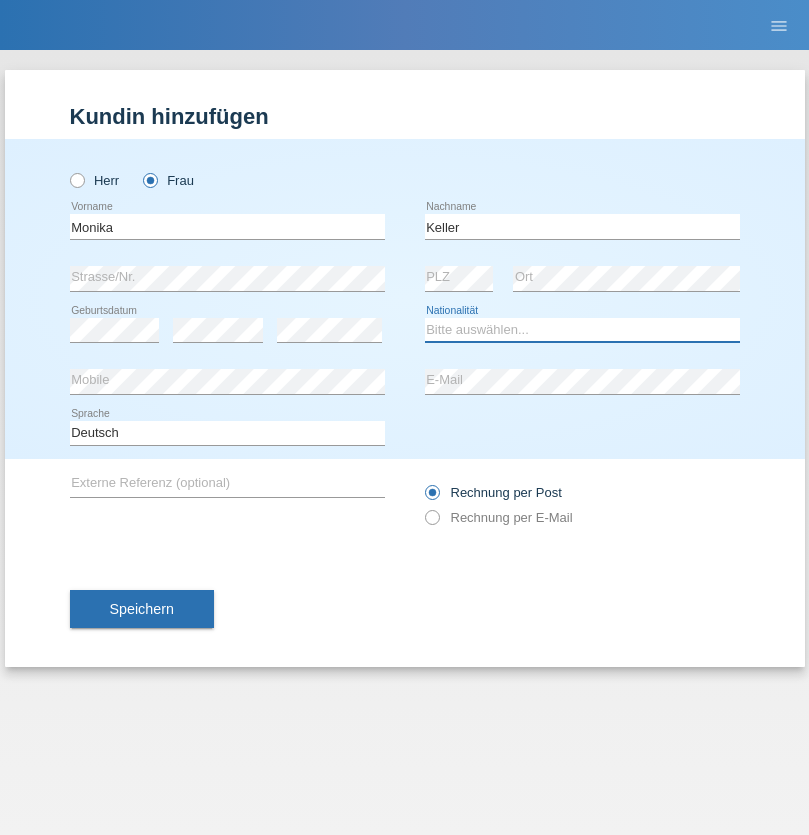 select on "CH" 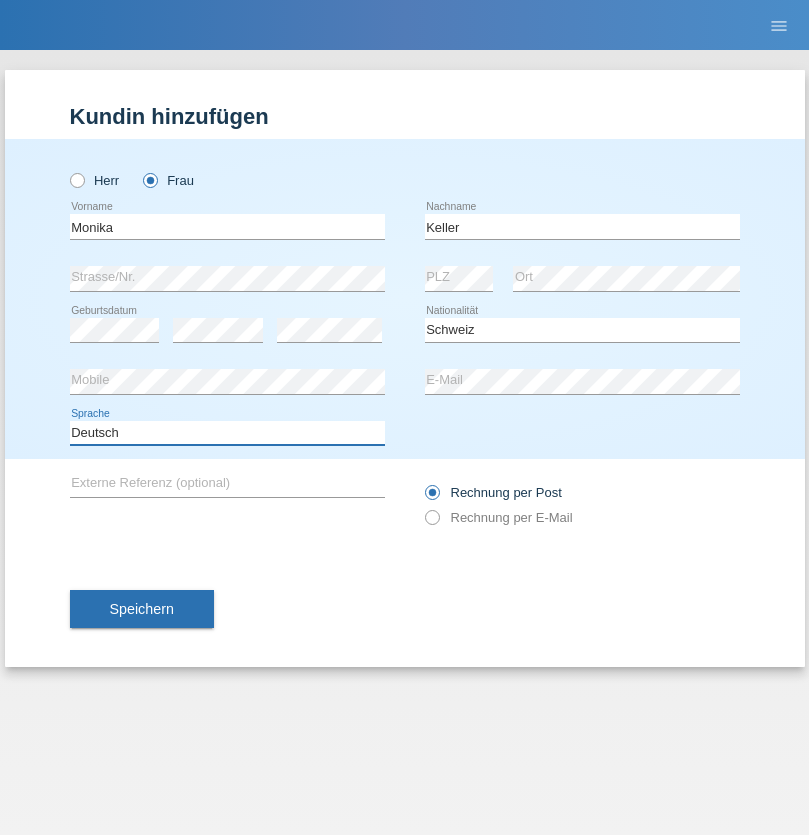select on "en" 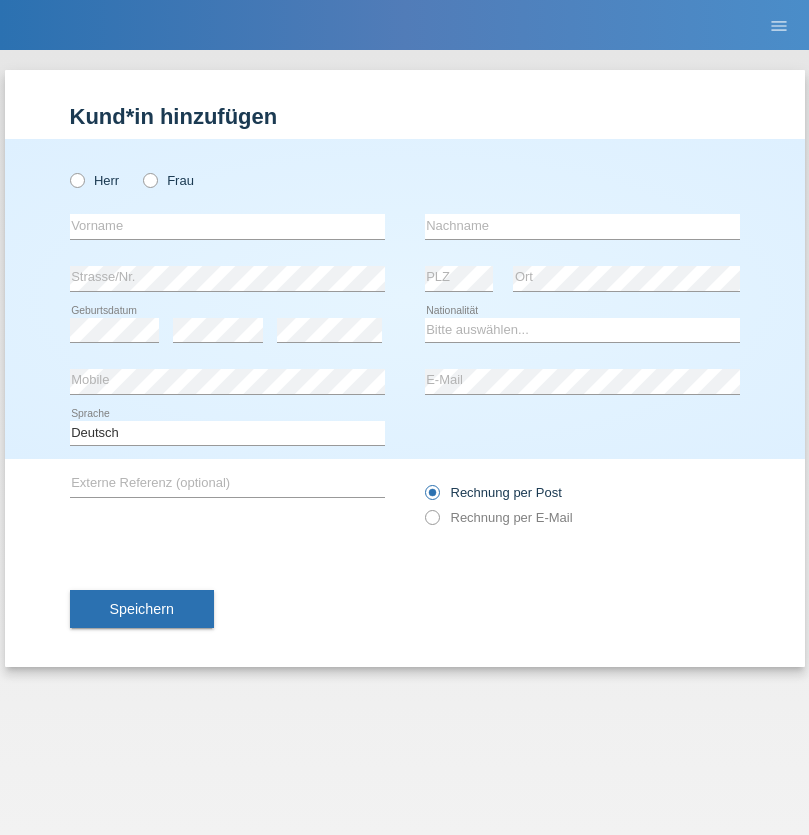 scroll, scrollTop: 0, scrollLeft: 0, axis: both 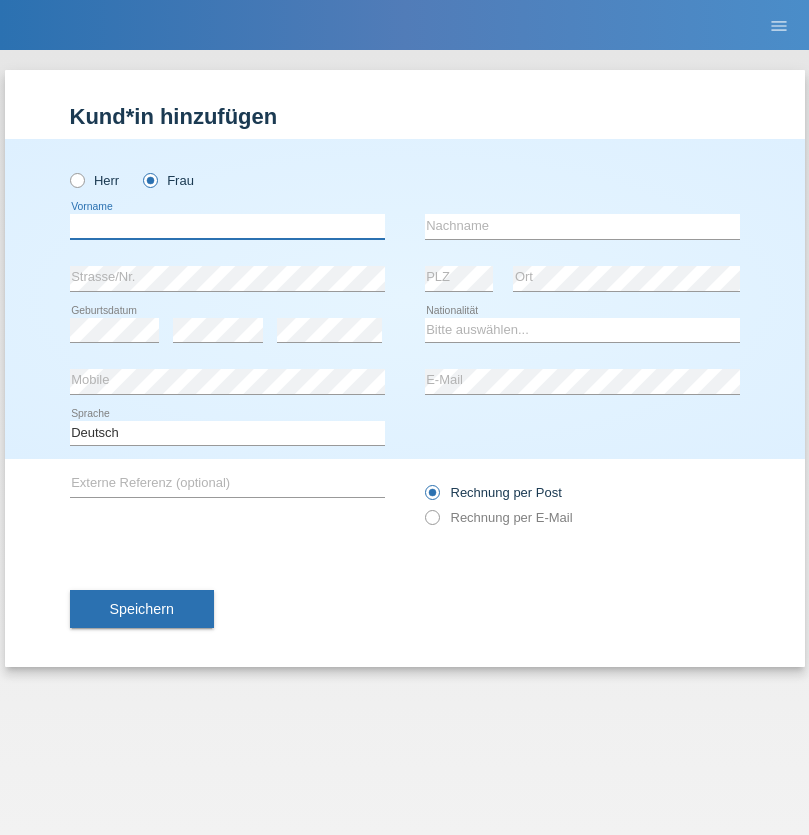 click at bounding box center (227, 226) 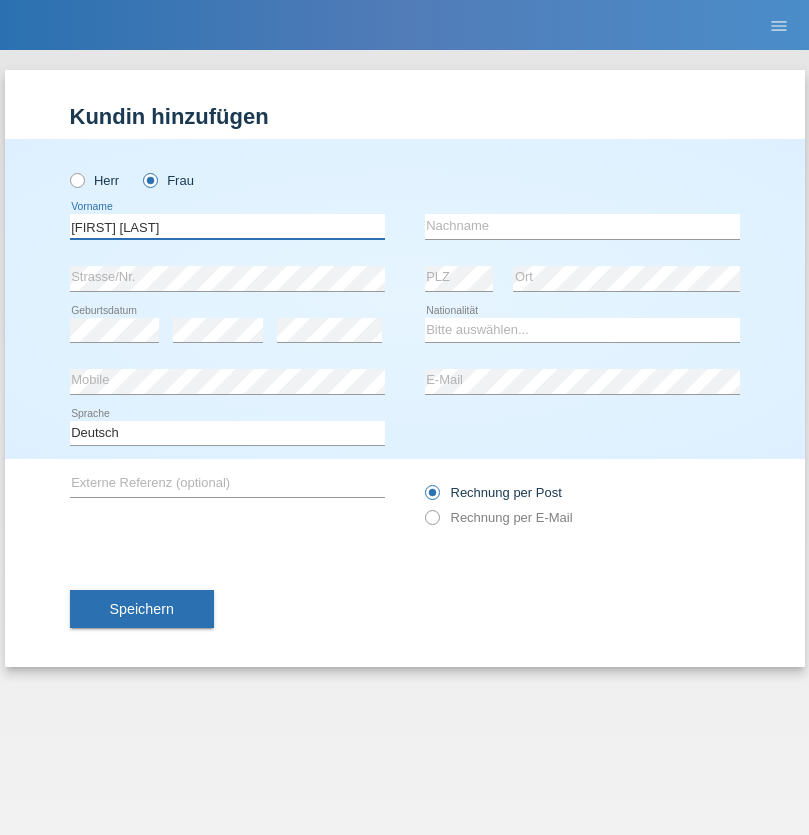 type on "Maria Fernanda" 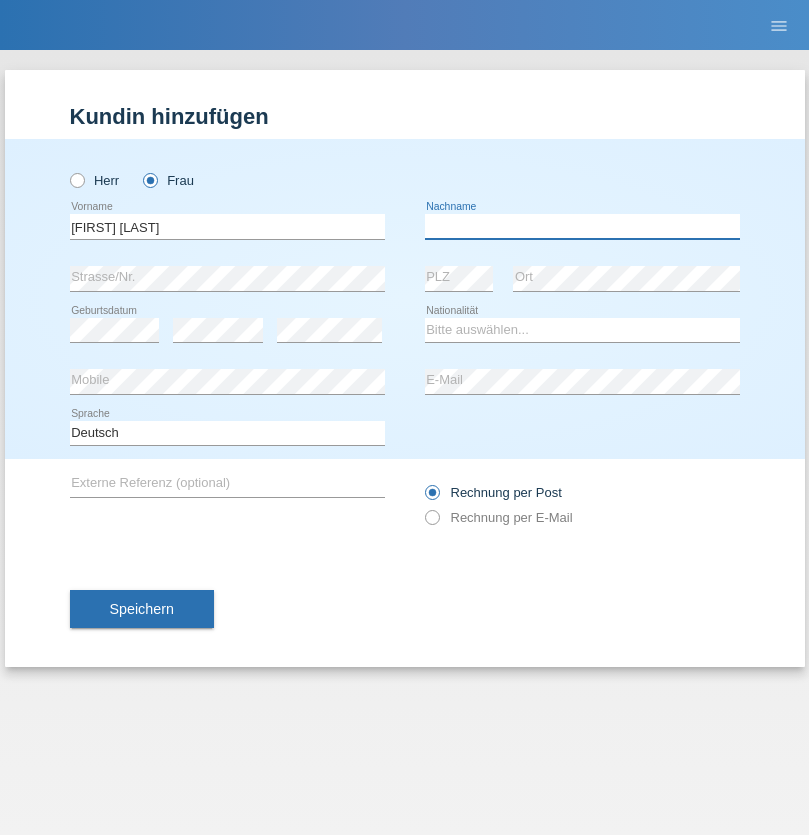 click at bounding box center (582, 226) 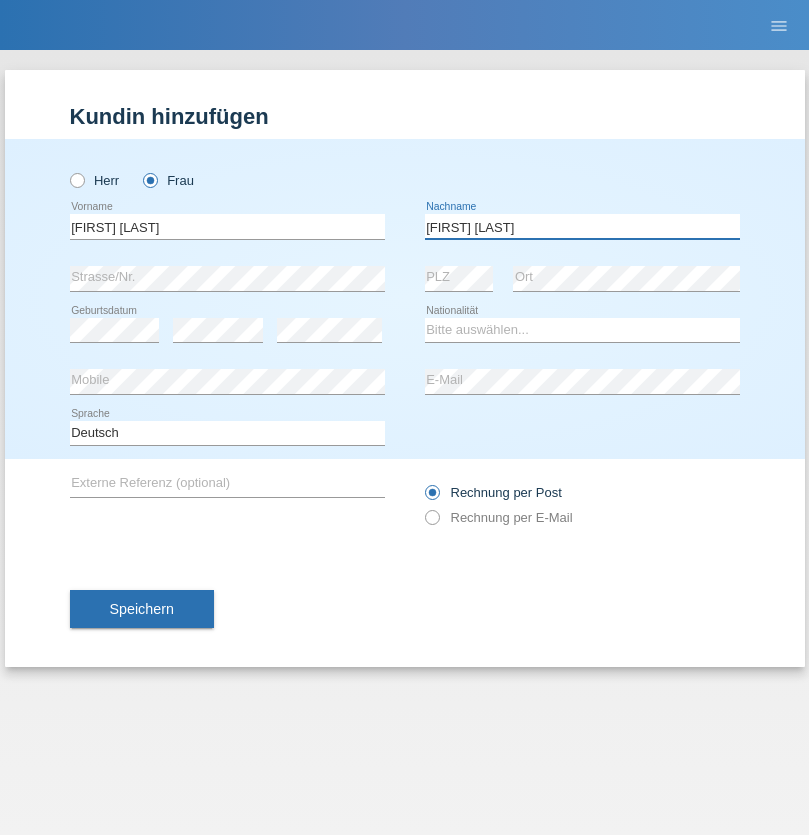 type on "Knusel Campillo" 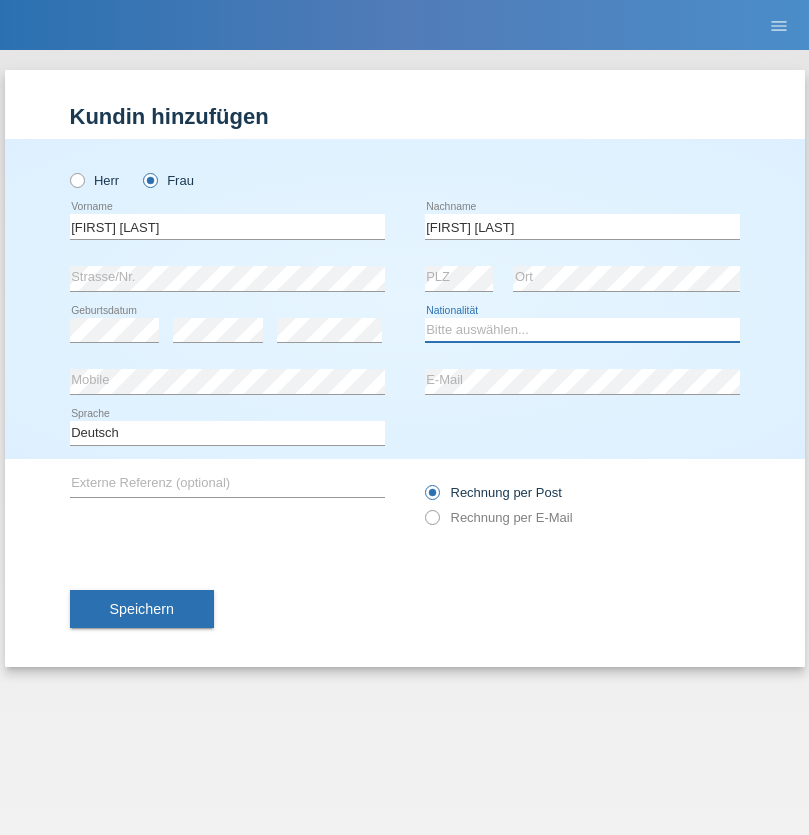 select on "CH" 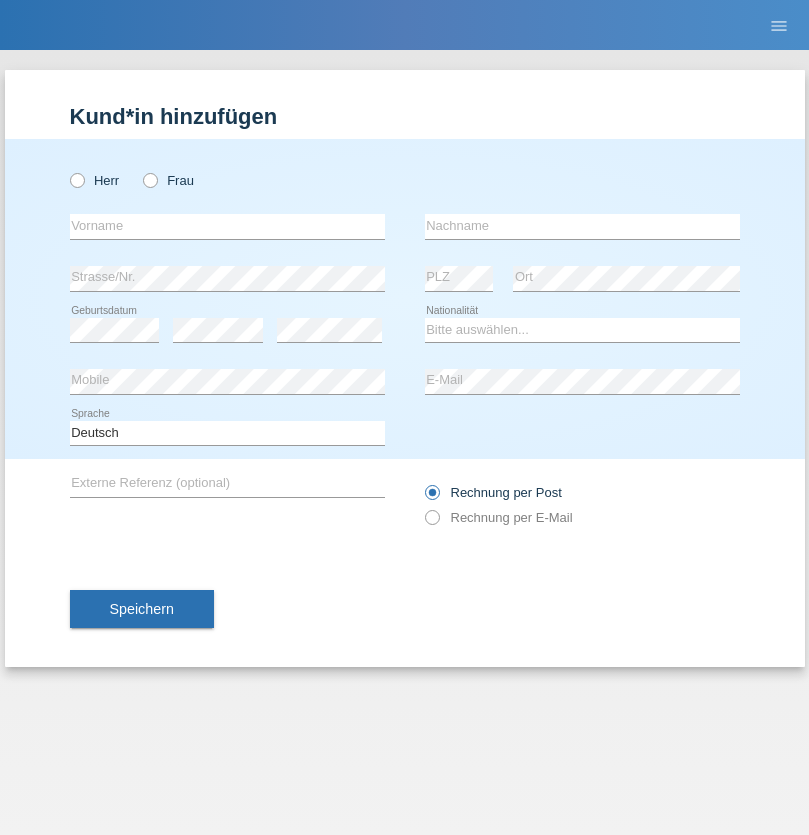 scroll, scrollTop: 0, scrollLeft: 0, axis: both 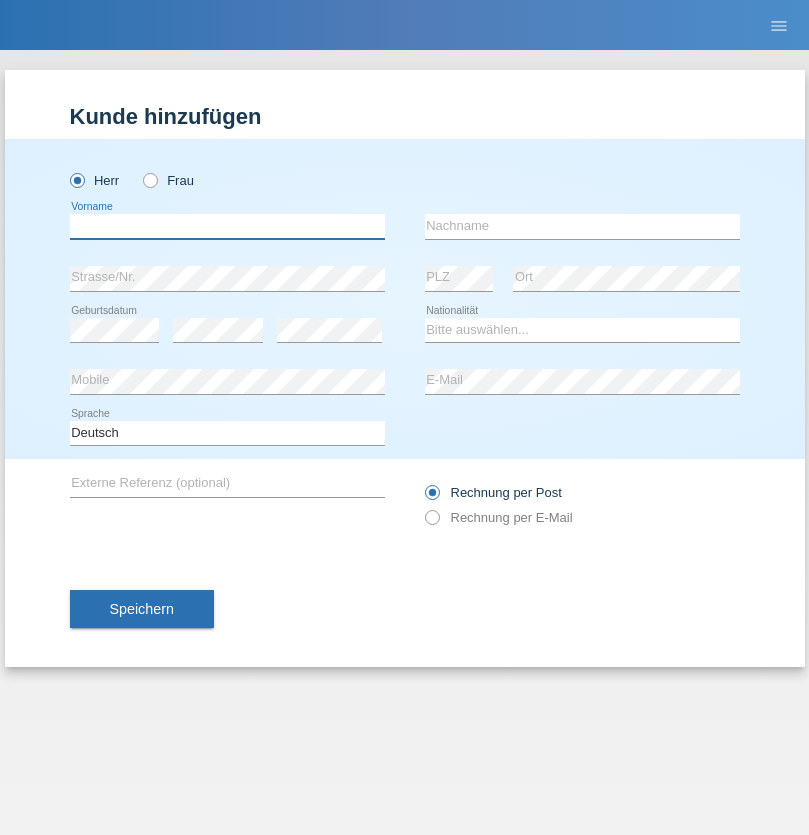 click at bounding box center [227, 226] 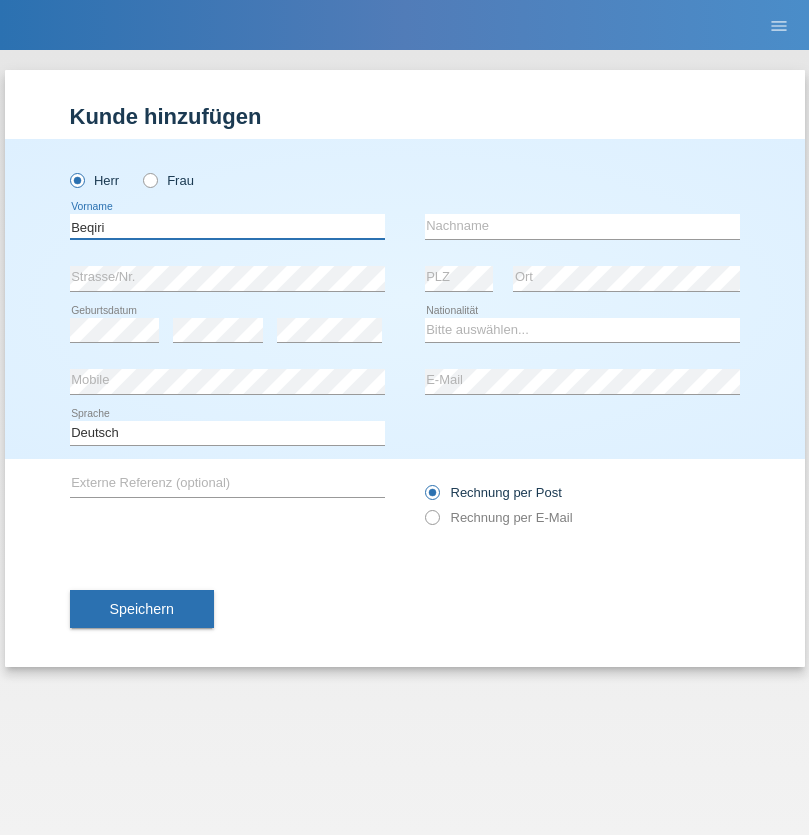 type on "Beqiri" 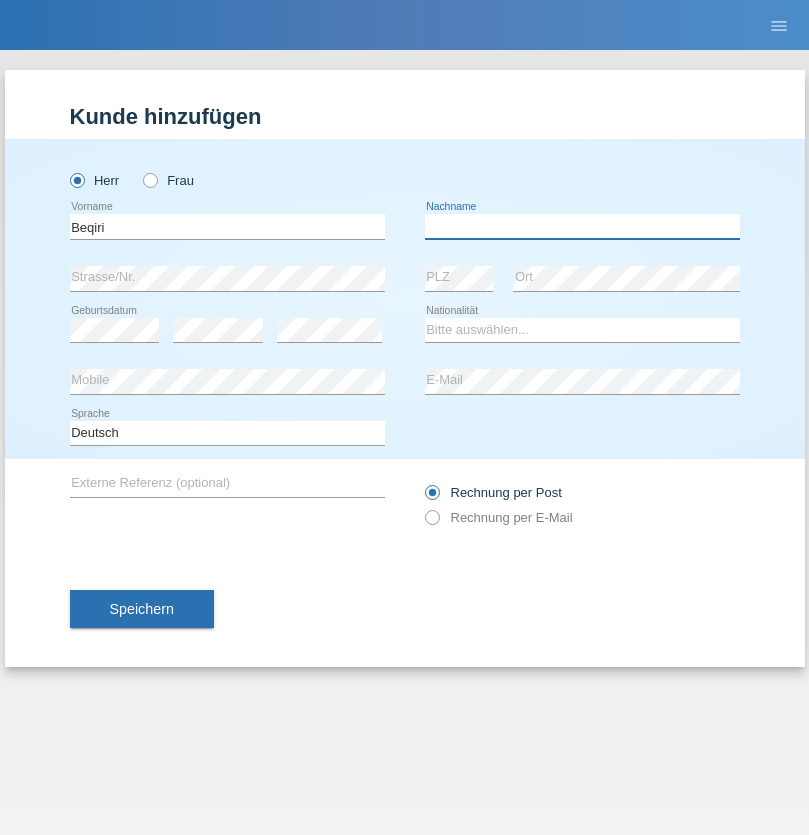 click at bounding box center (582, 226) 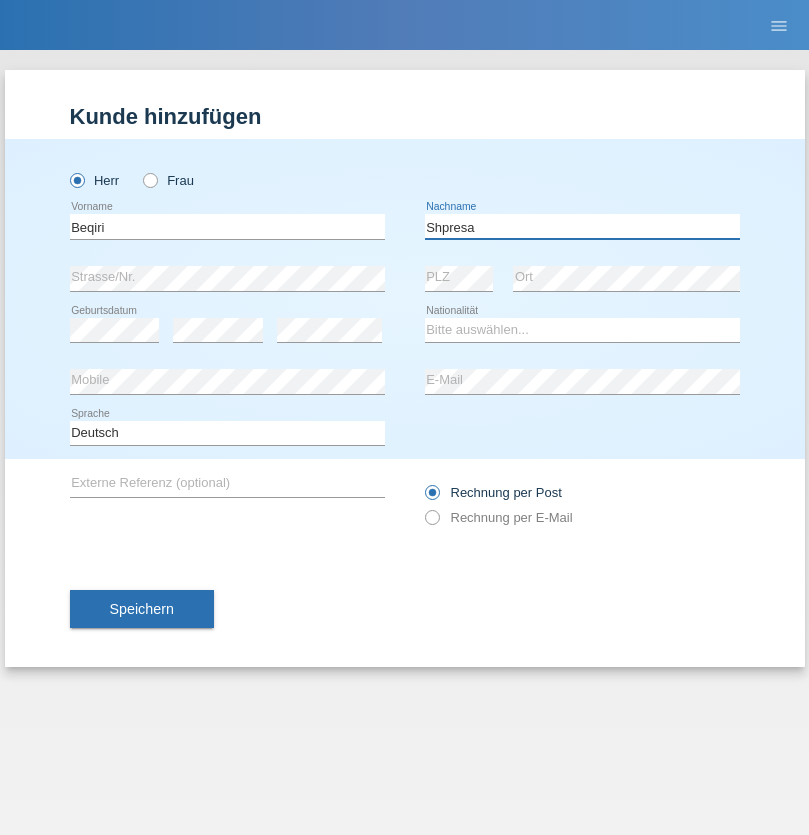 type on "Shpresa" 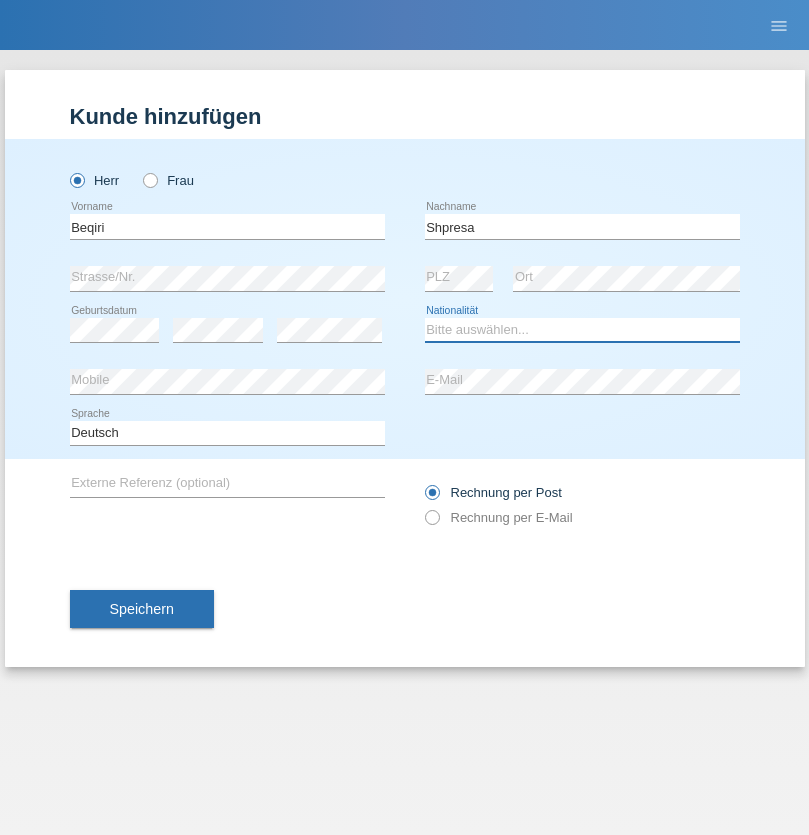 select on "XK" 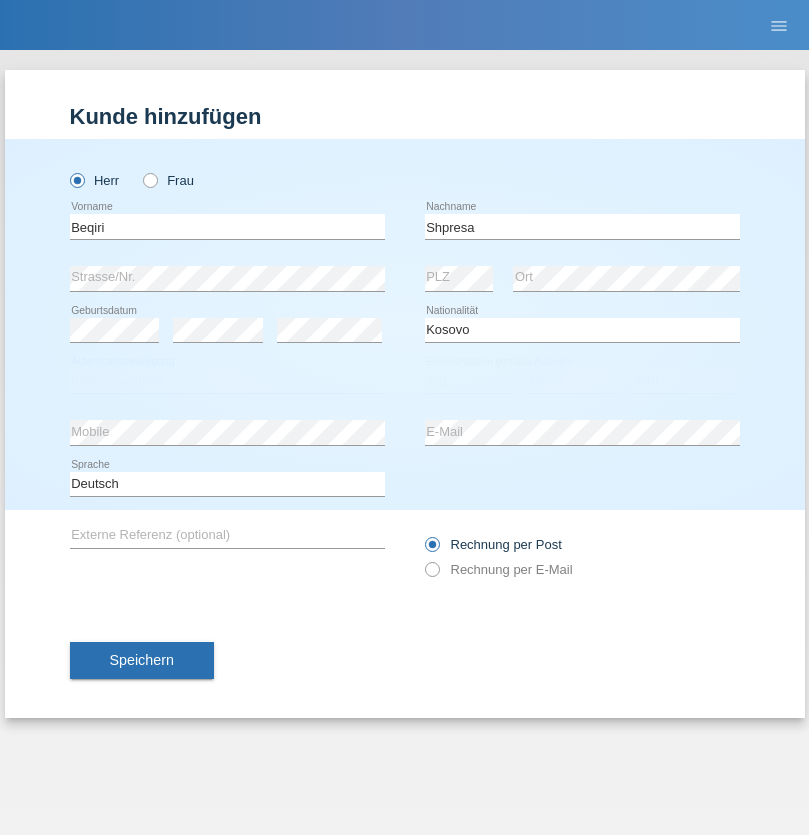 select on "C" 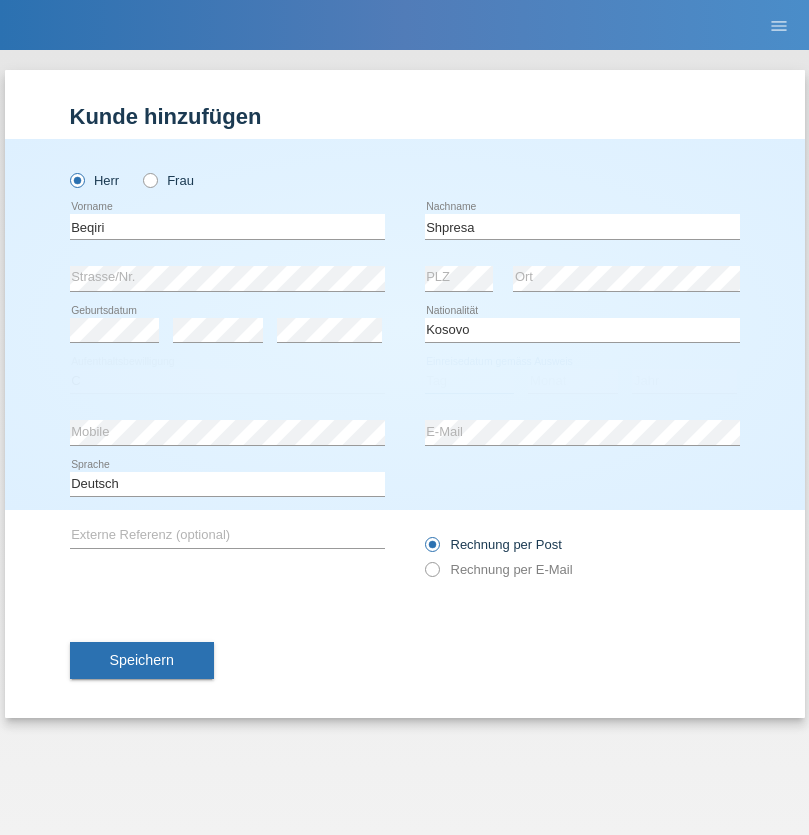 select on "08" 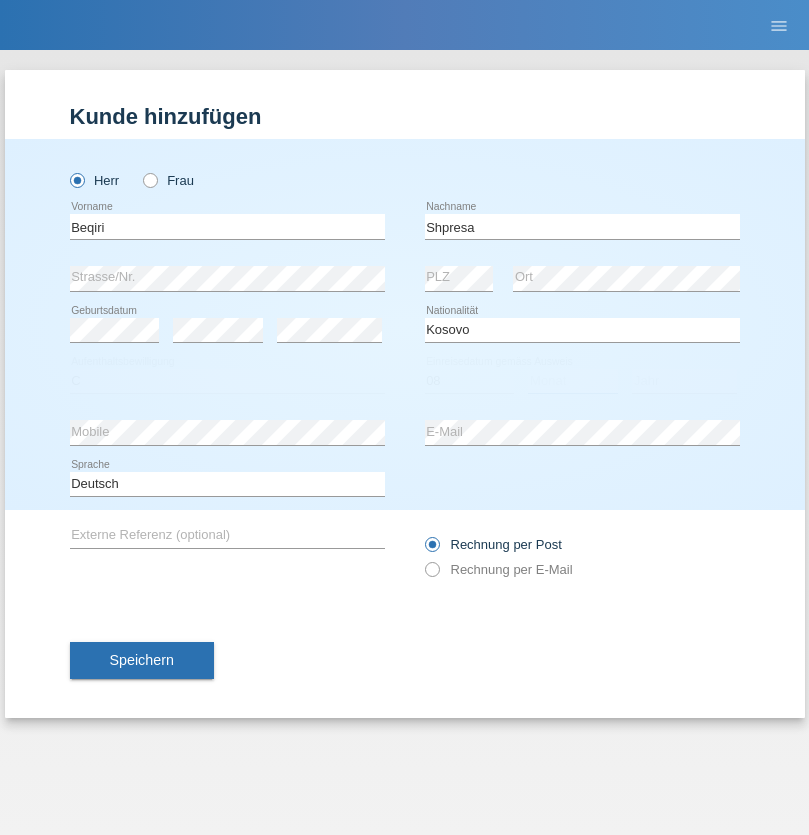 select on "02" 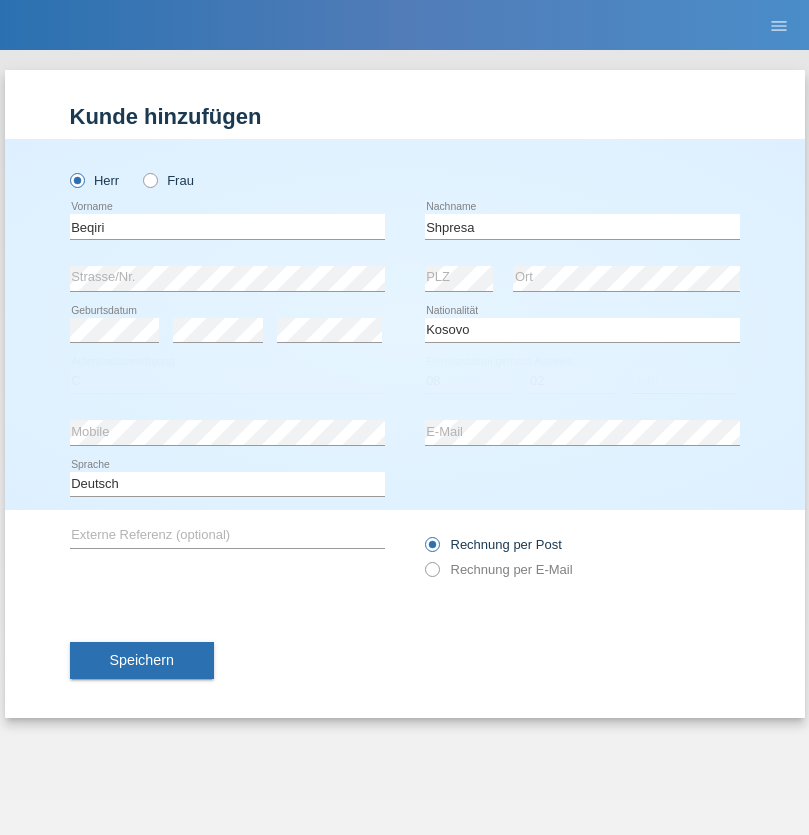 select on "1979" 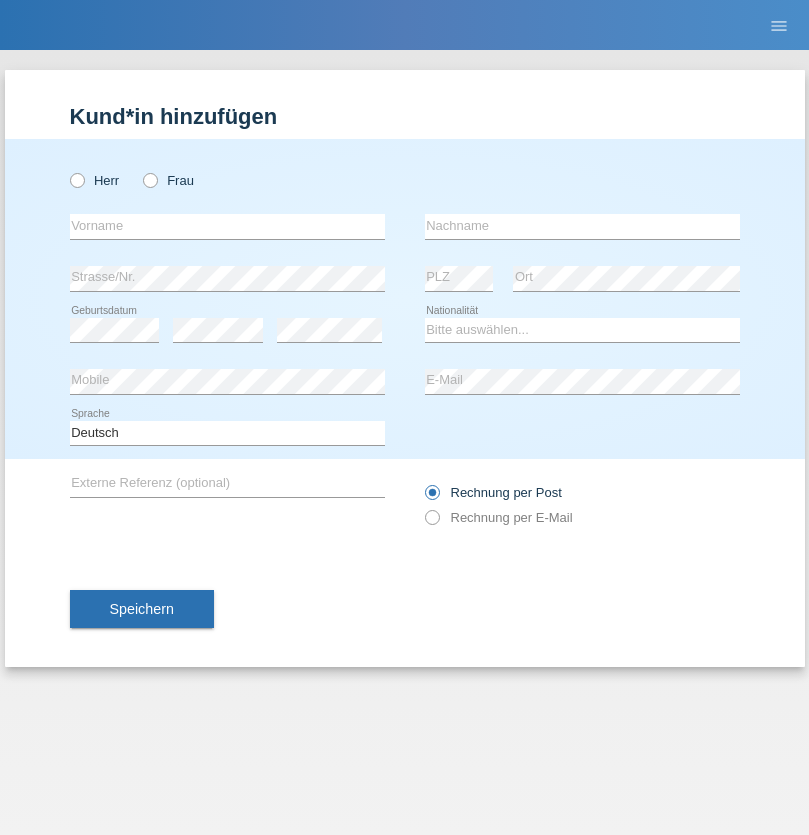 scroll, scrollTop: 0, scrollLeft: 0, axis: both 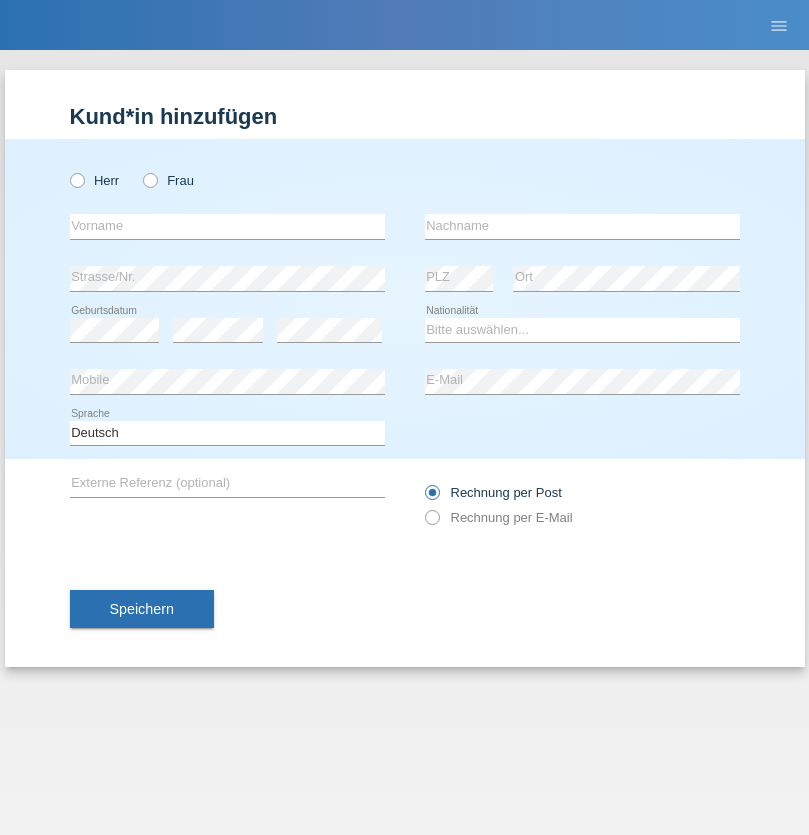 radio on "true" 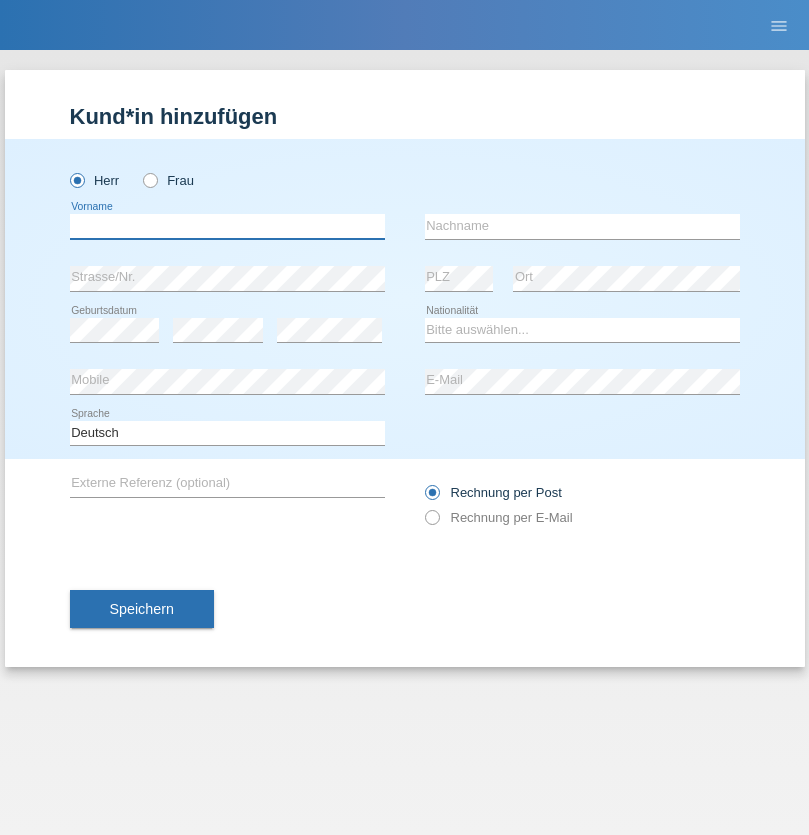 click at bounding box center [227, 226] 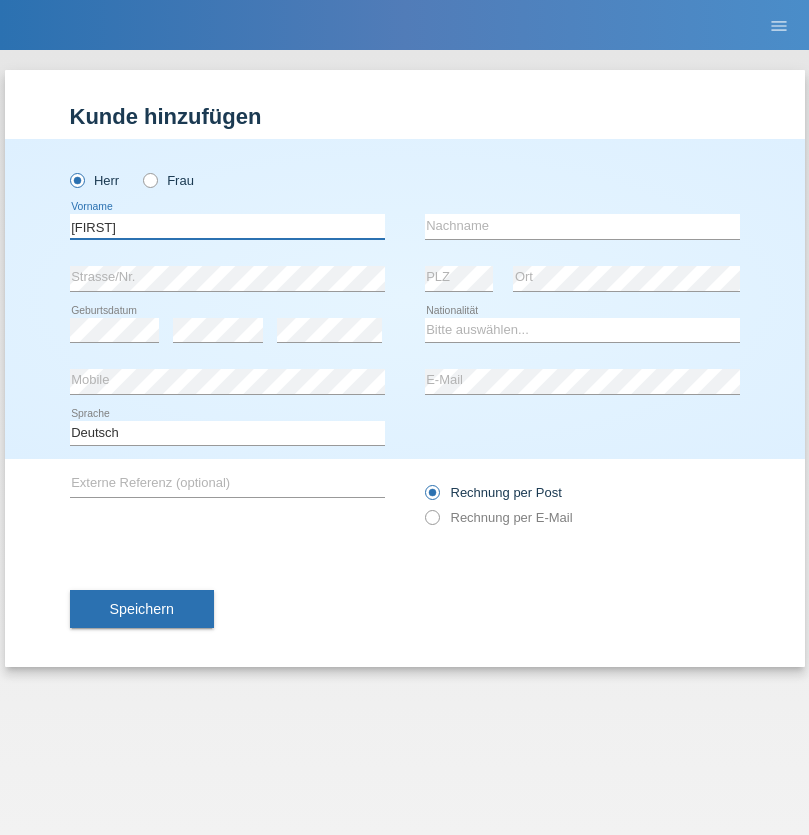 type on "Timo" 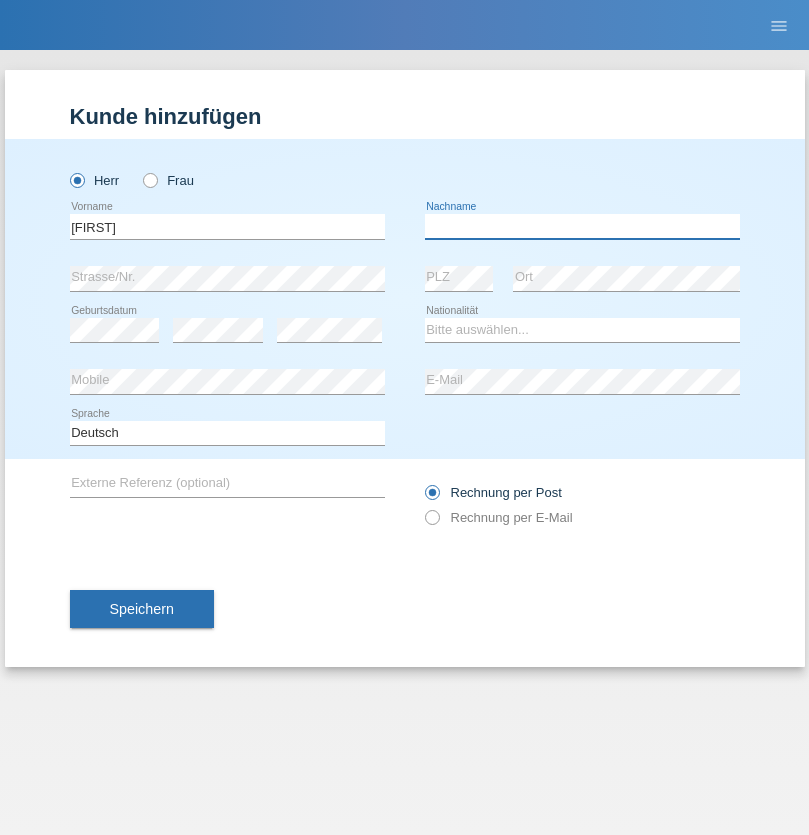 click at bounding box center (582, 226) 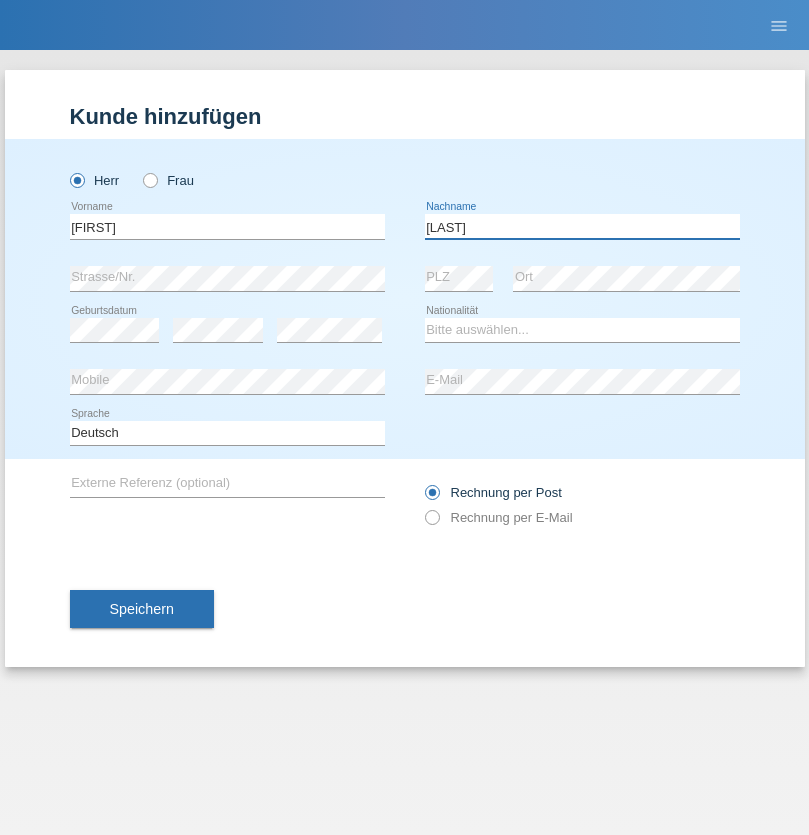 type on "Ledermann" 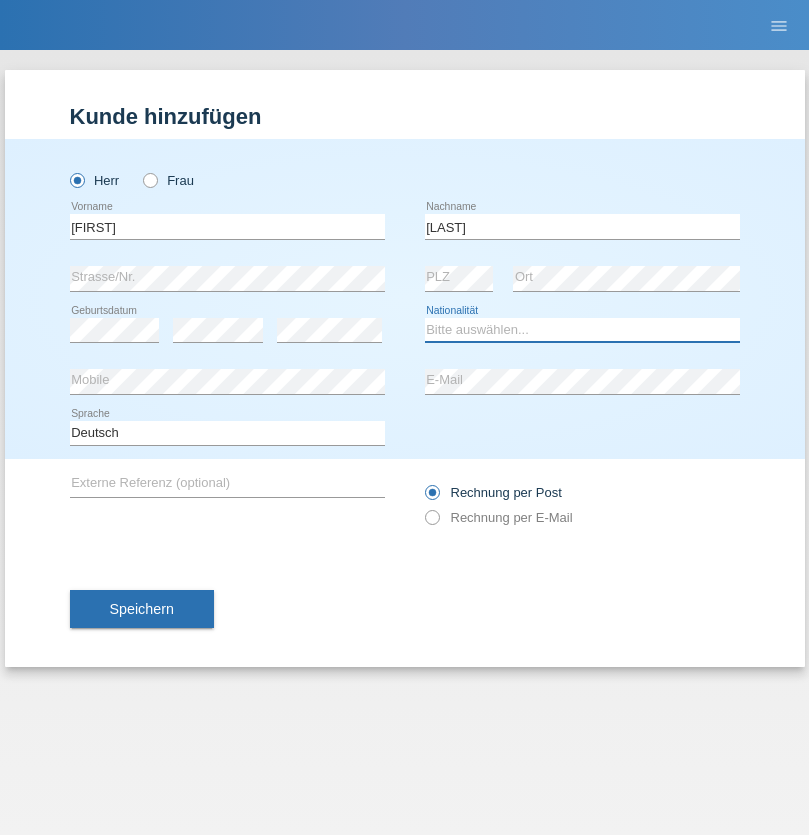 select on "CH" 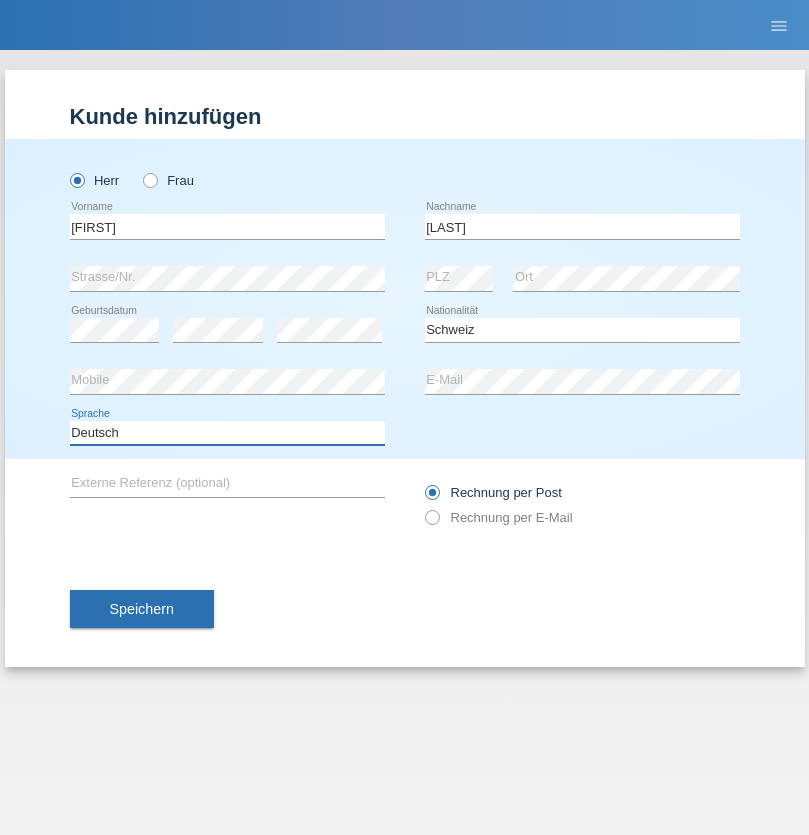 select on "en" 